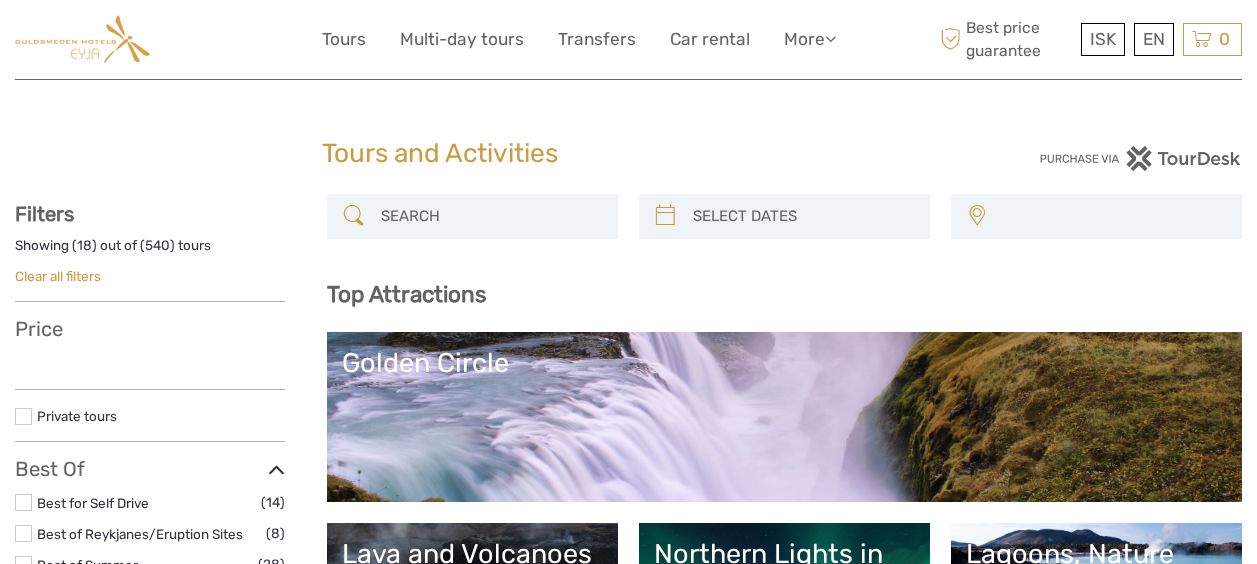 scroll, scrollTop: 0, scrollLeft: 0, axis: both 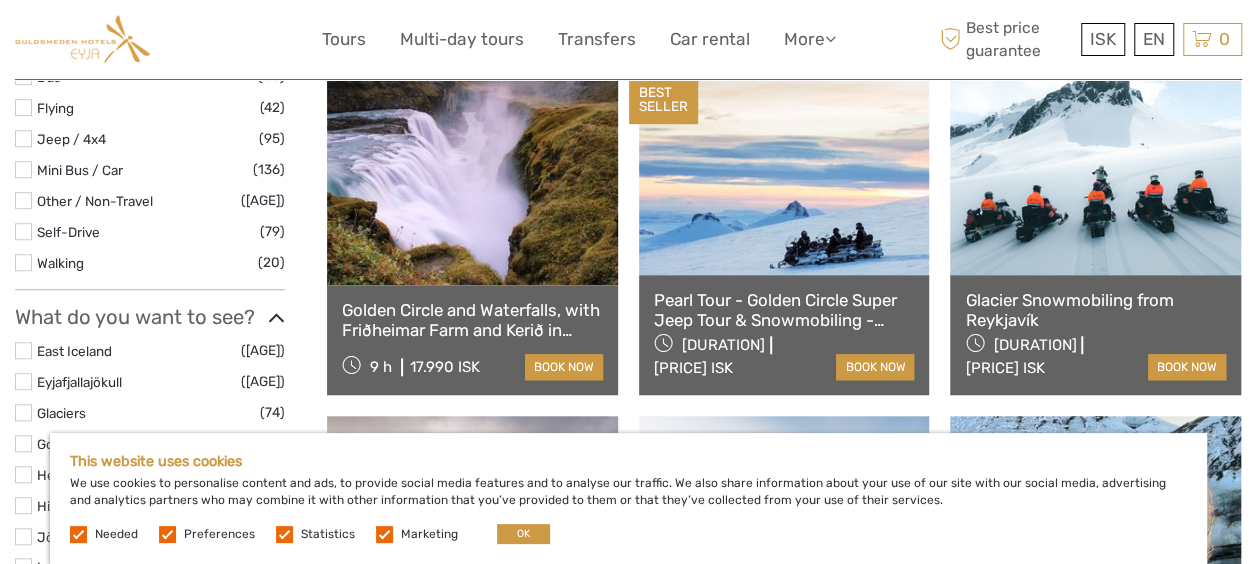 click at bounding box center (167, 534) 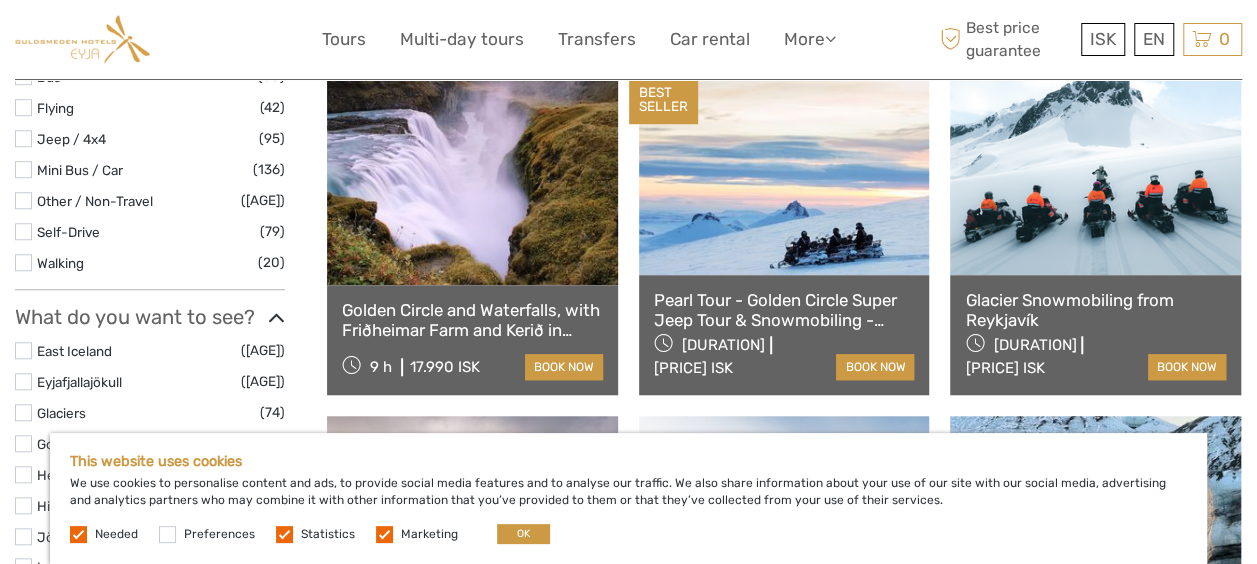 click at bounding box center (284, 534) 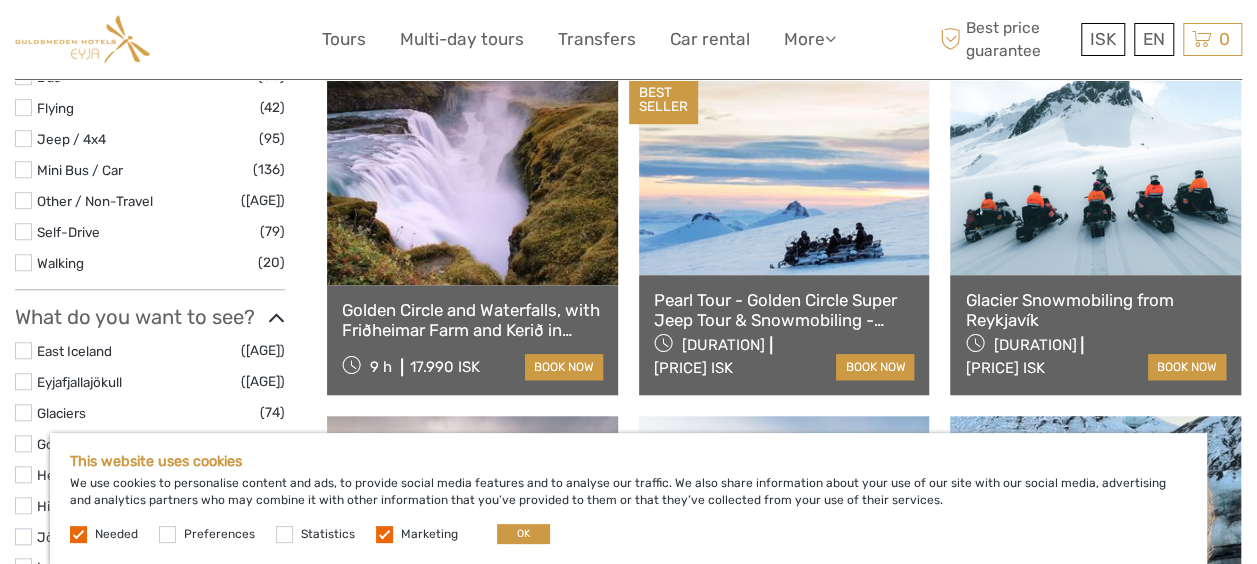 click at bounding box center [384, 534] 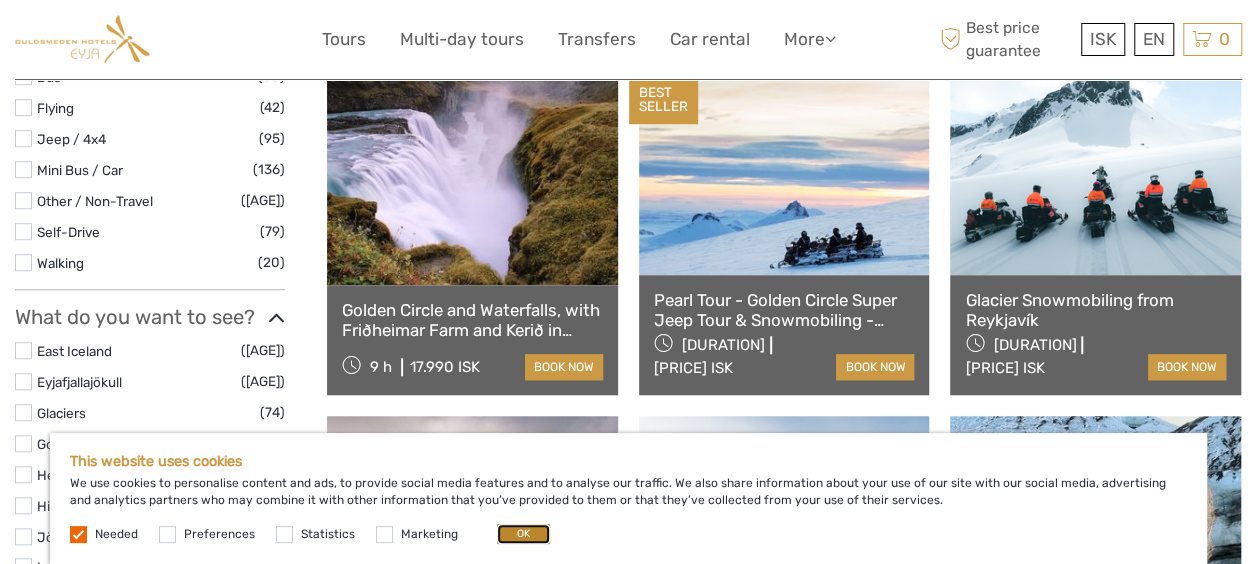 click on "OK" at bounding box center (523, 534) 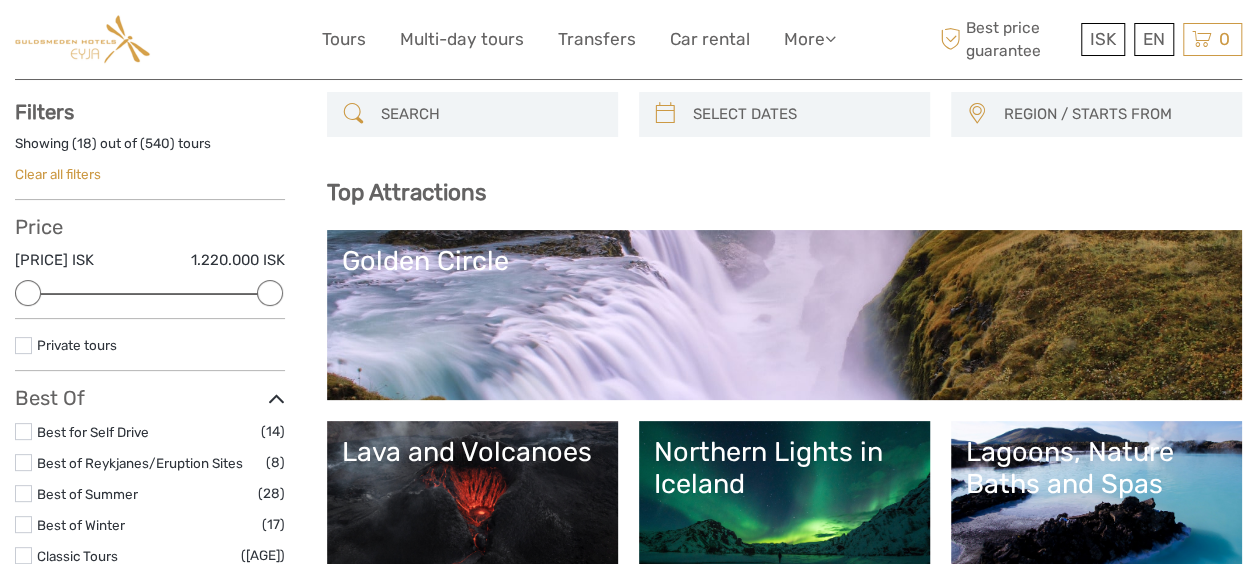 scroll, scrollTop: 0, scrollLeft: 0, axis: both 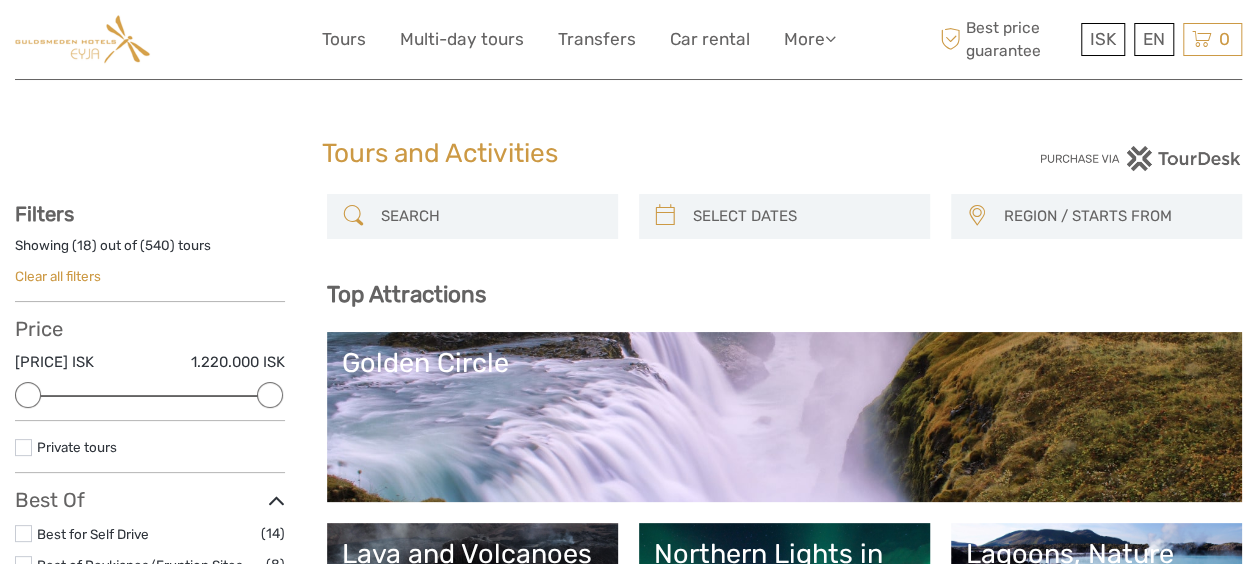click at bounding box center [802, 216] 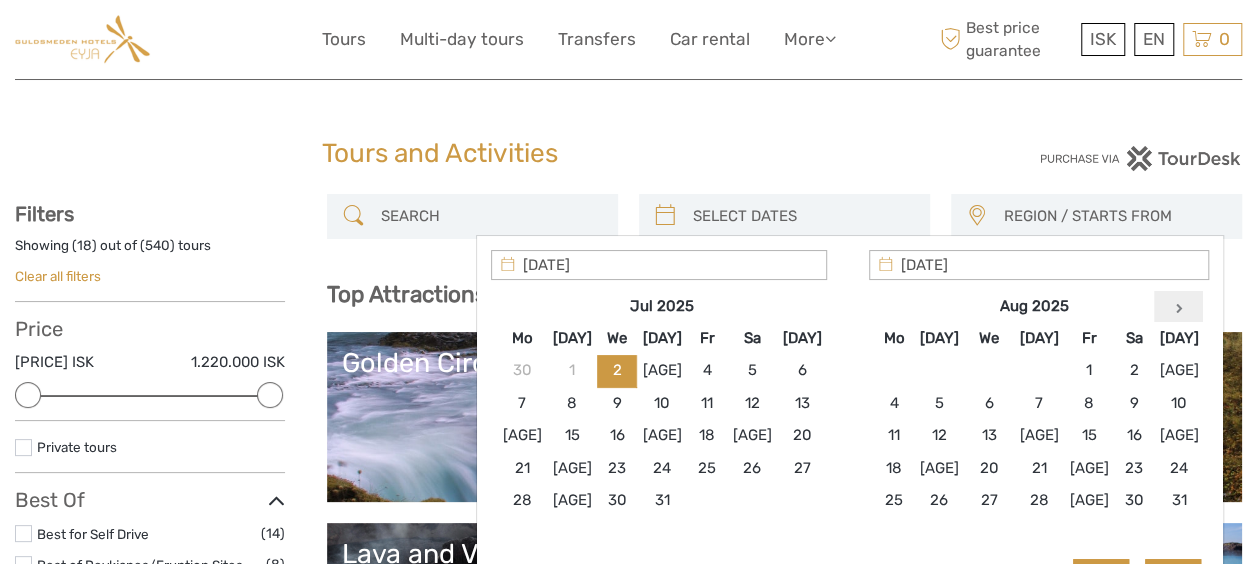 click at bounding box center (1179, 306) 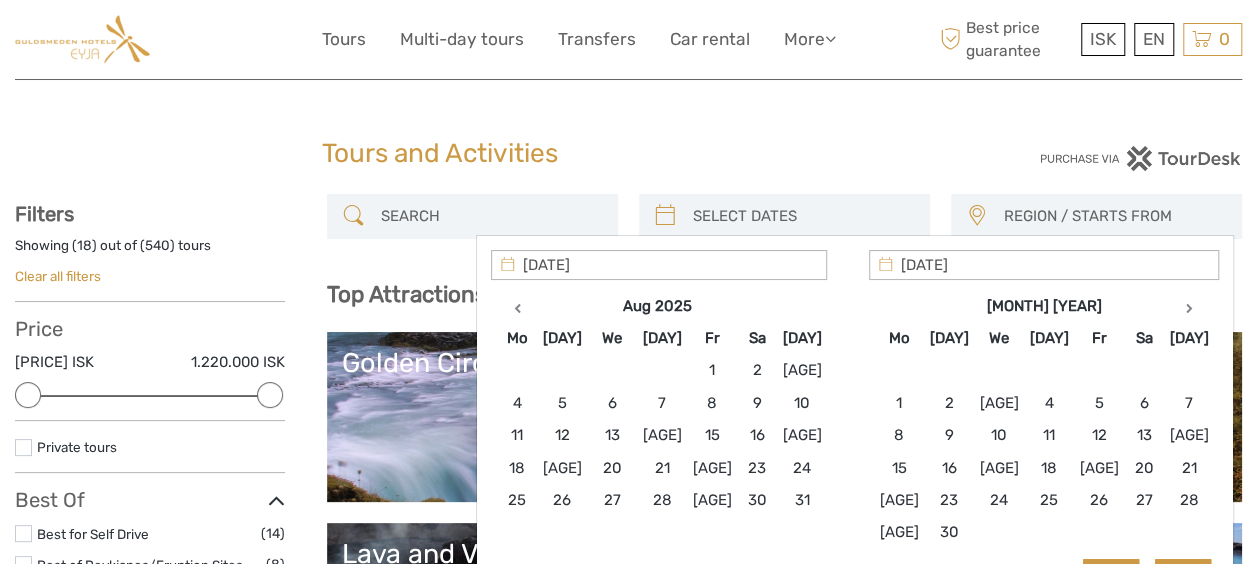 click at bounding box center (1189, 306) 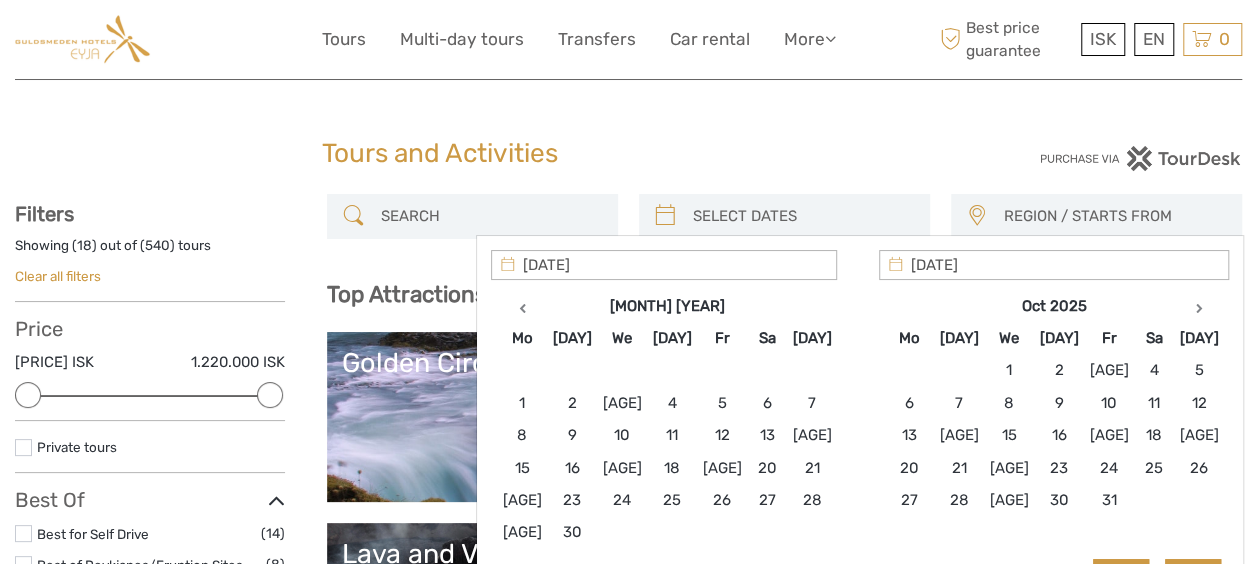 click at bounding box center (1199, 306) 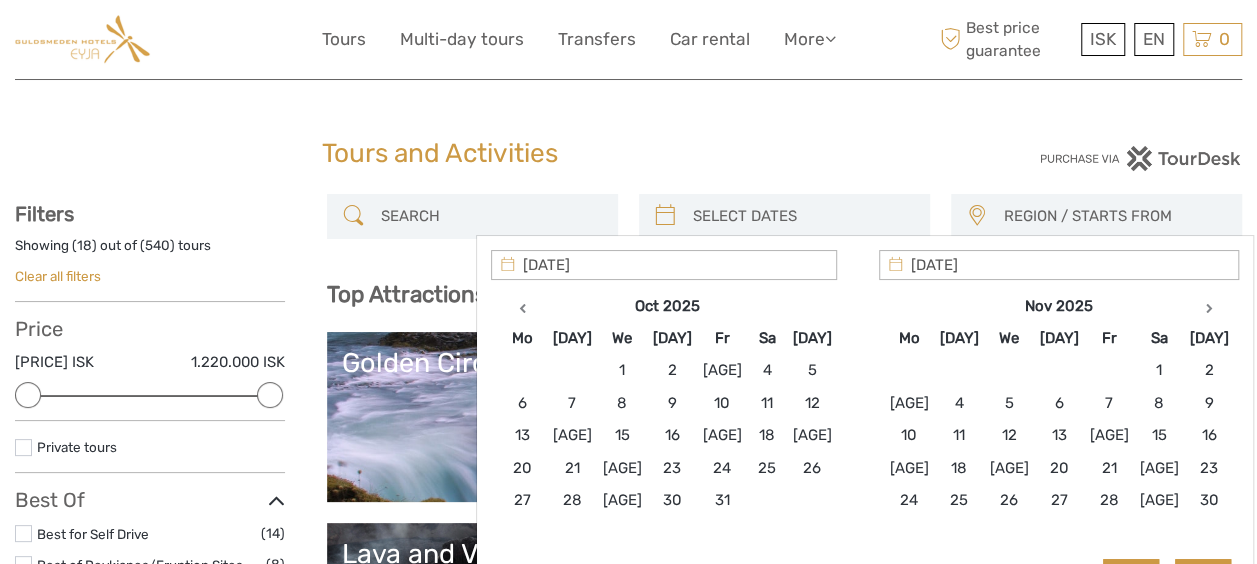 click at bounding box center [1209, 306] 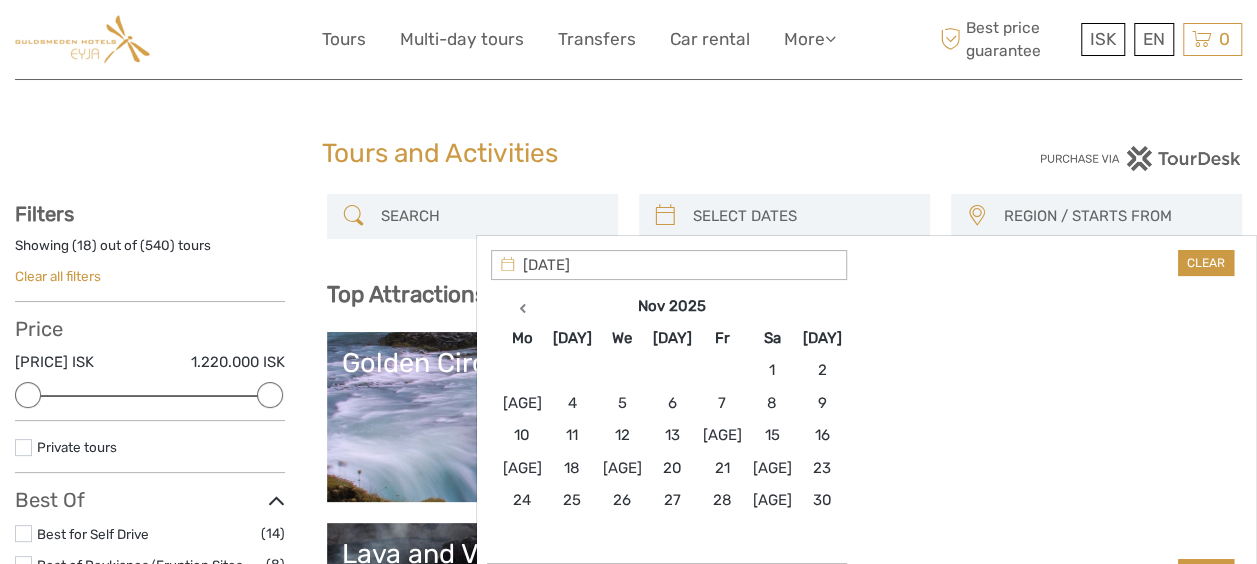 click at bounding box center [817, 619] 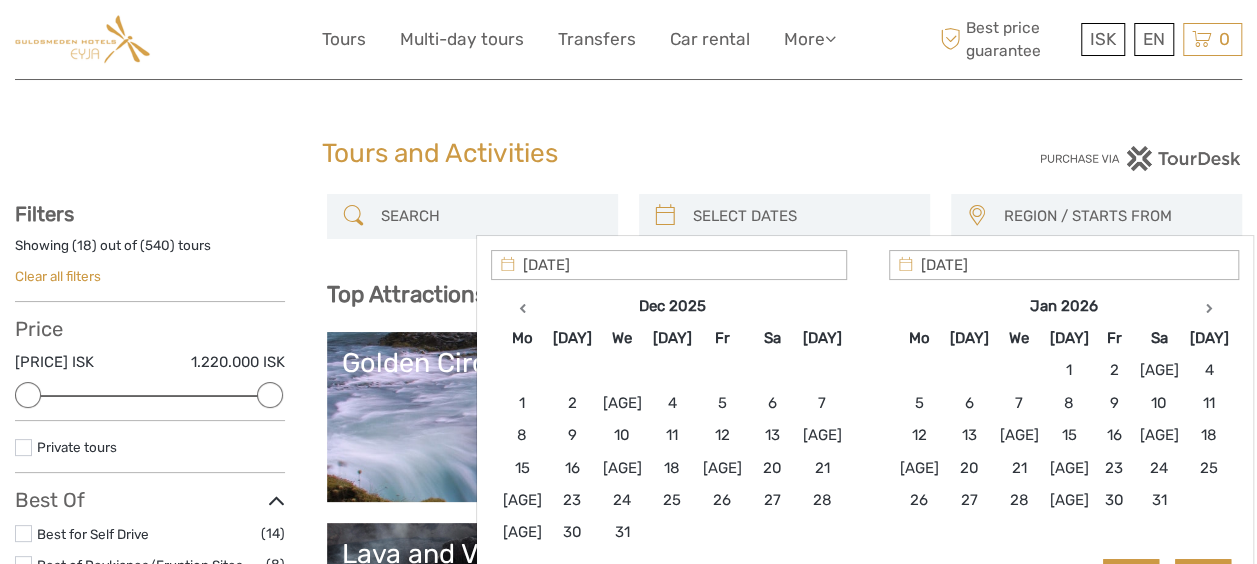 click at bounding box center [1209, 306] 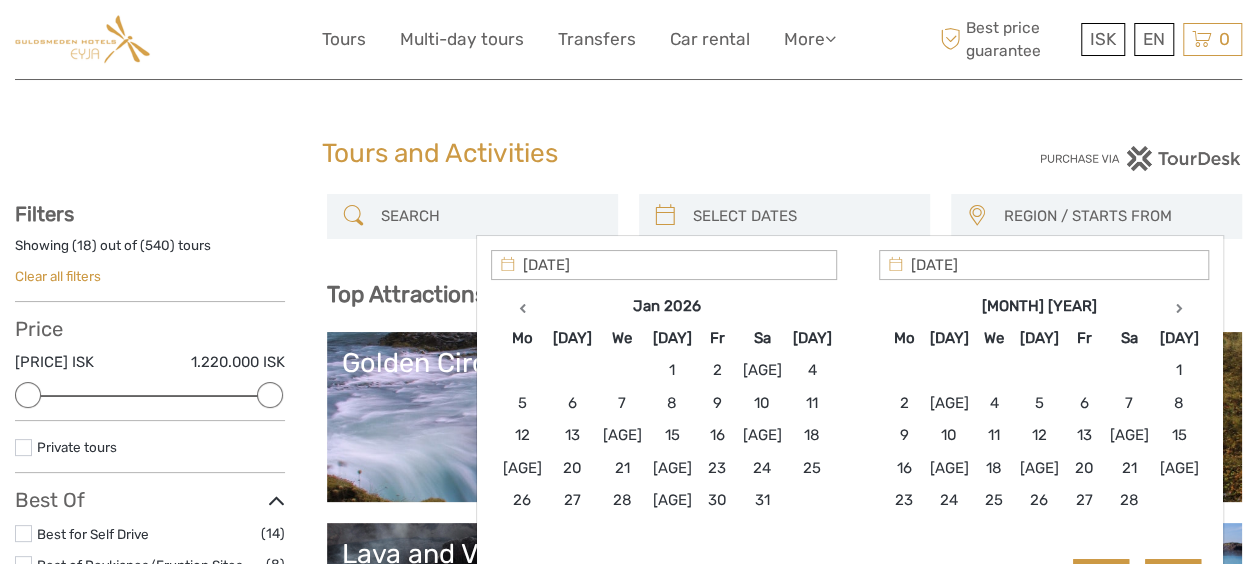 click at bounding box center [1179, 306] 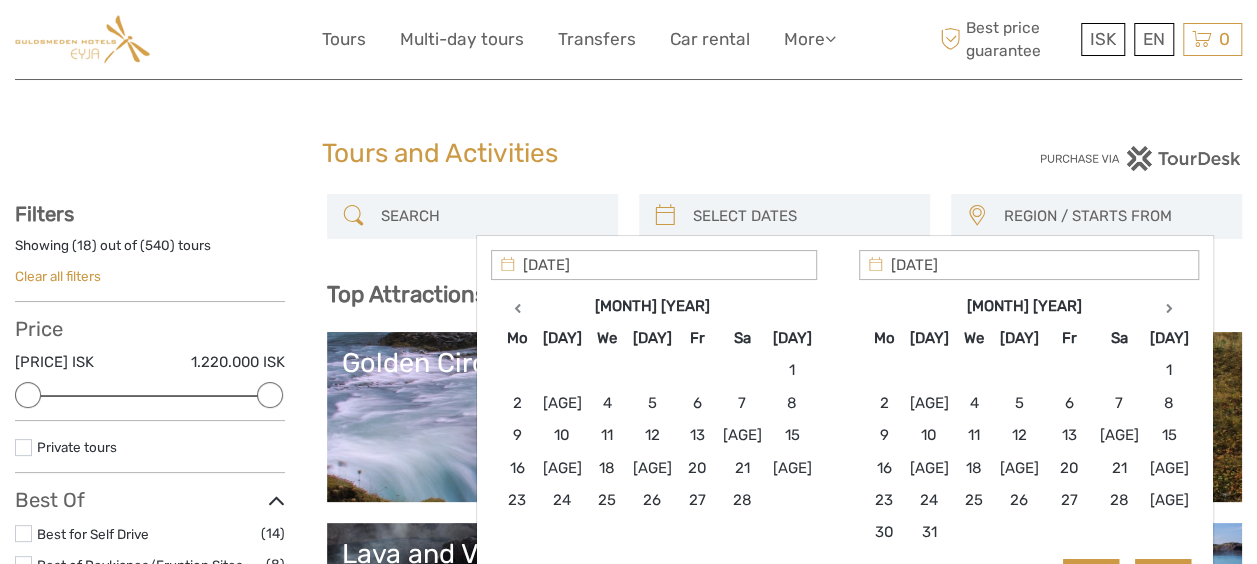 click at bounding box center [1169, 306] 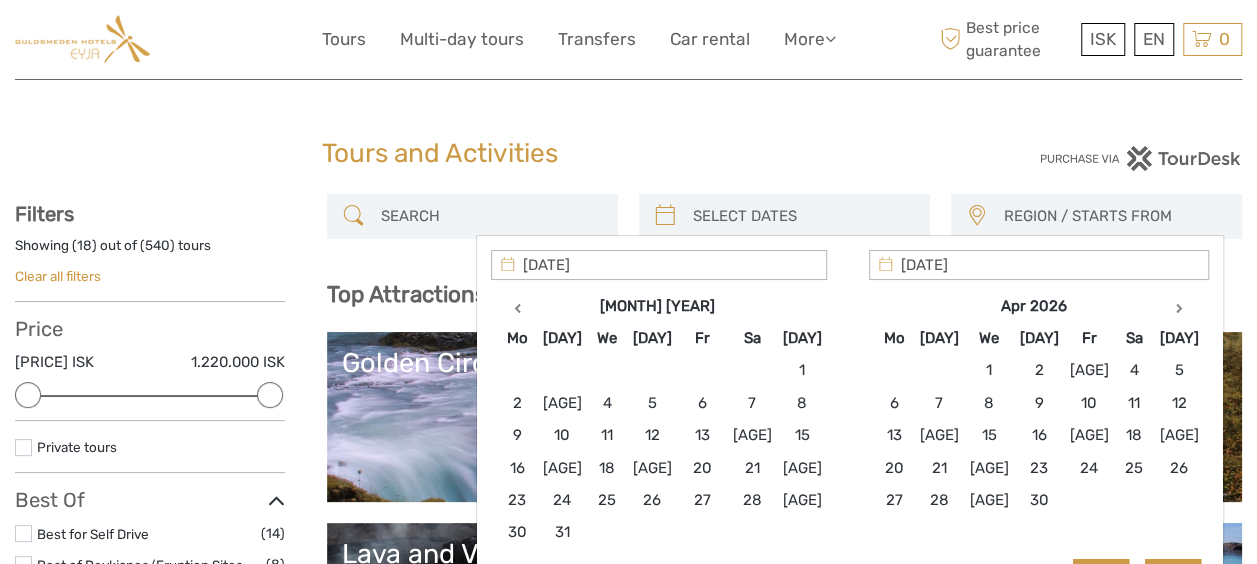 click at bounding box center [1179, 306] 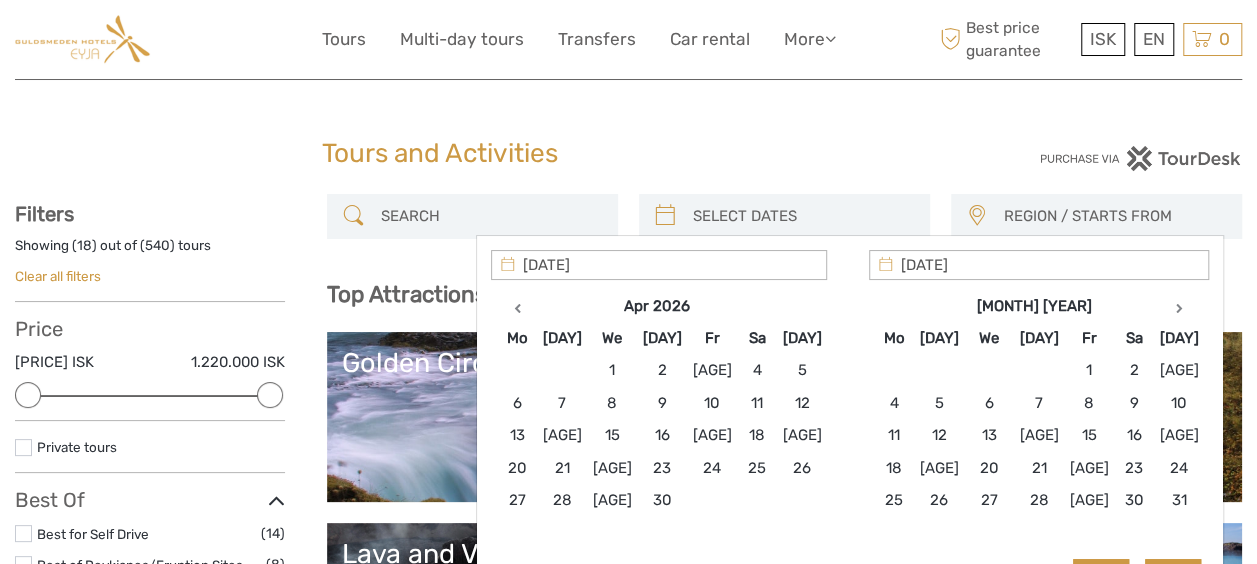 click at bounding box center [1179, 306] 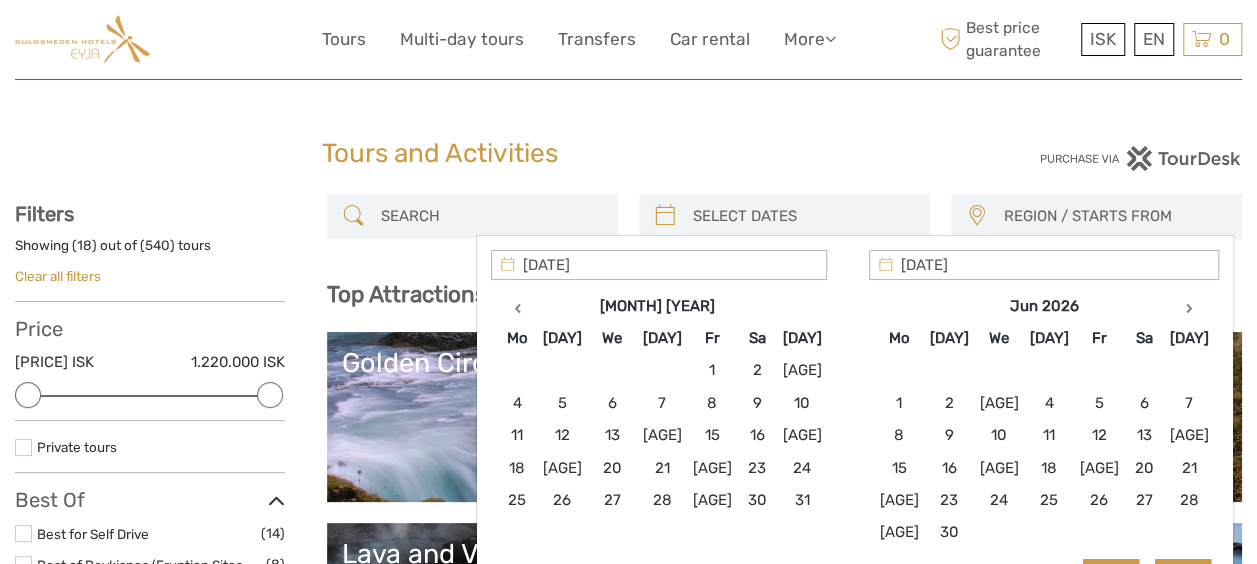 click at bounding box center (1189, 306) 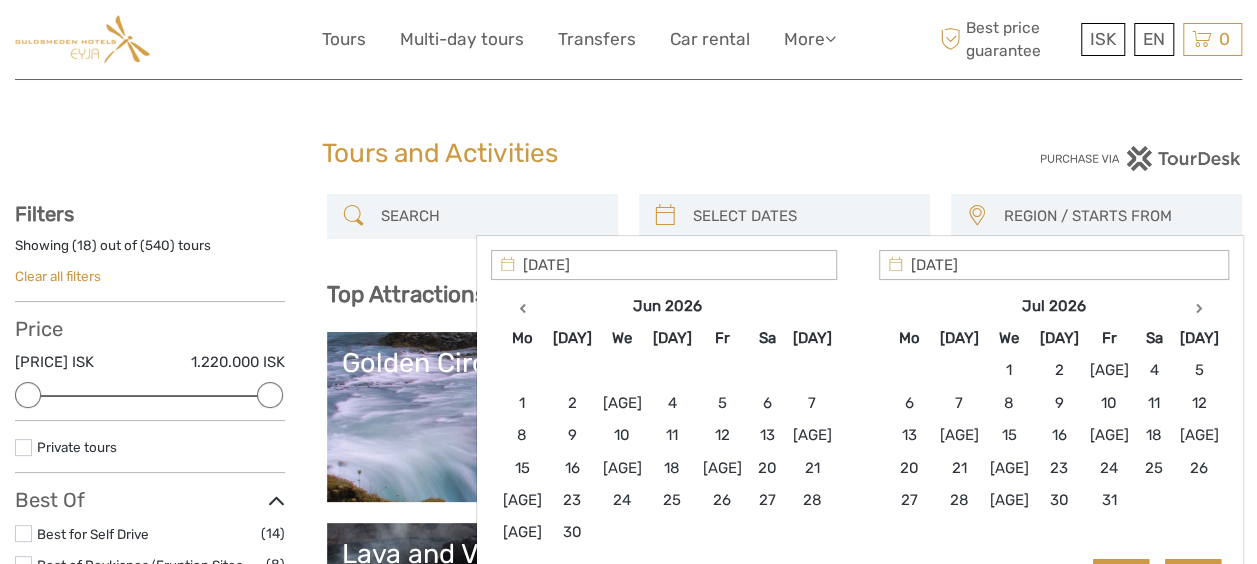 click at bounding box center (1199, 306) 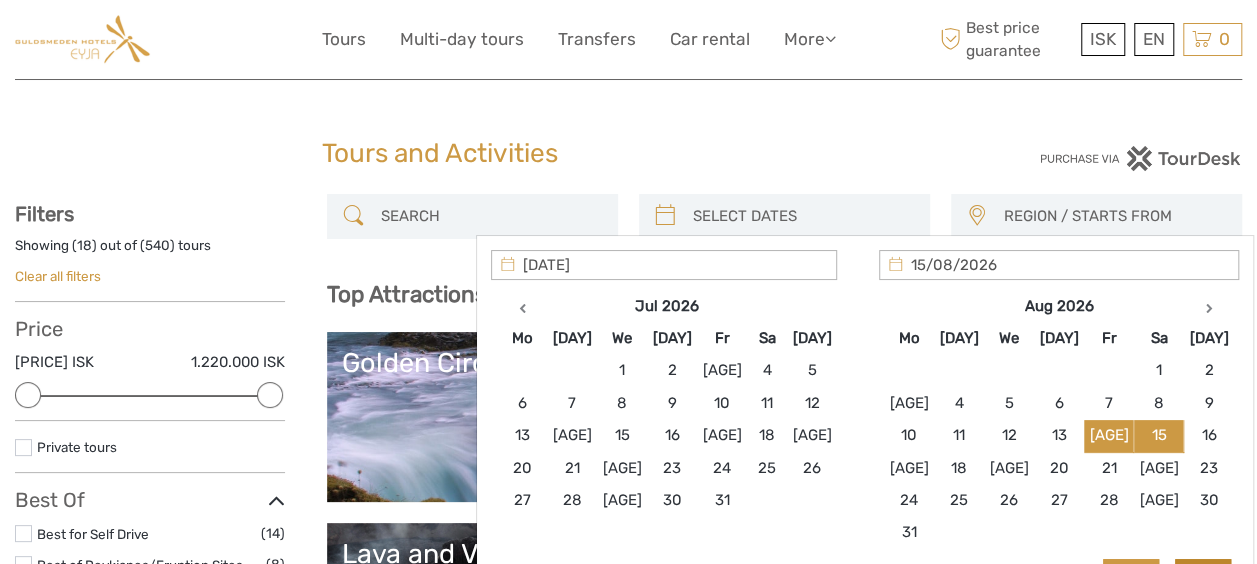 scroll, scrollTop: 200, scrollLeft: 0, axis: vertical 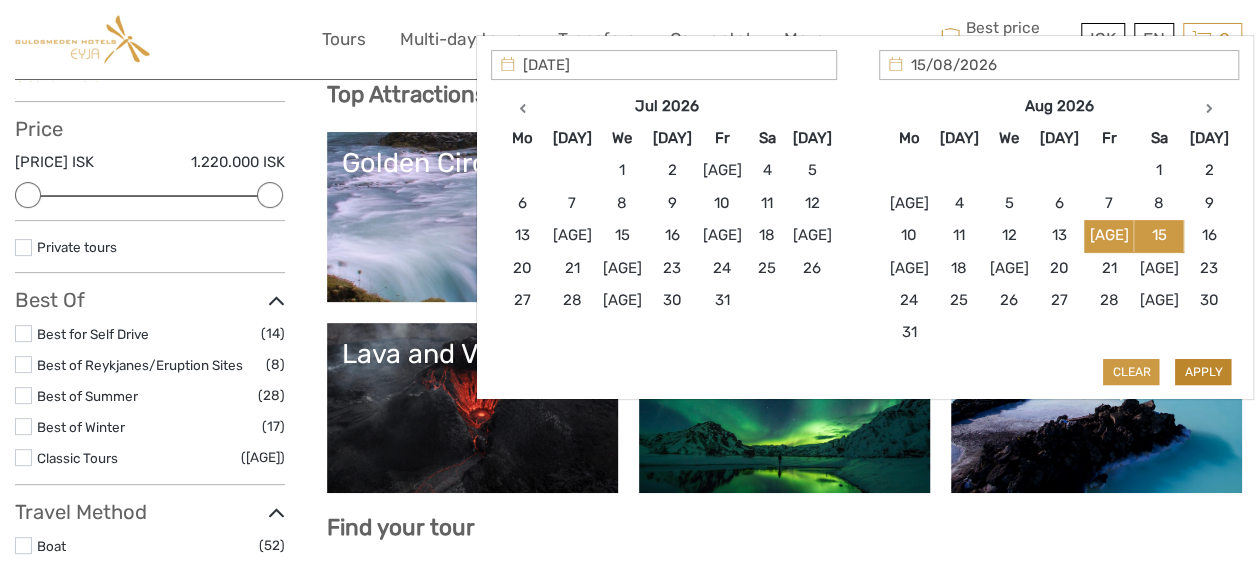click on "Apply" at bounding box center [0, 0] 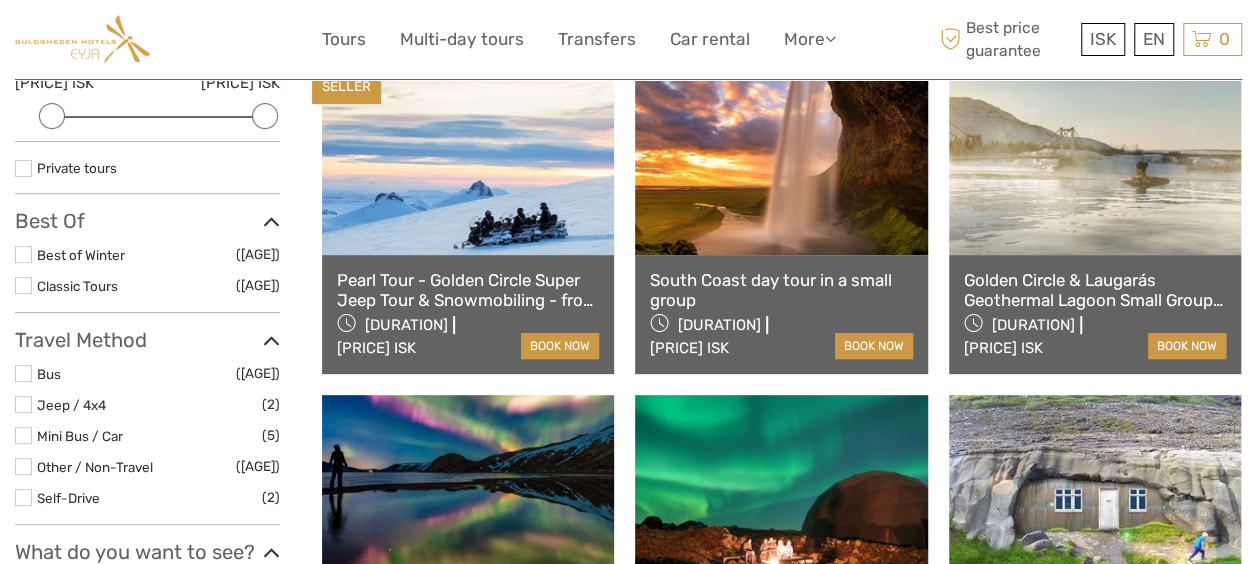 scroll, scrollTop: 213, scrollLeft: 0, axis: vertical 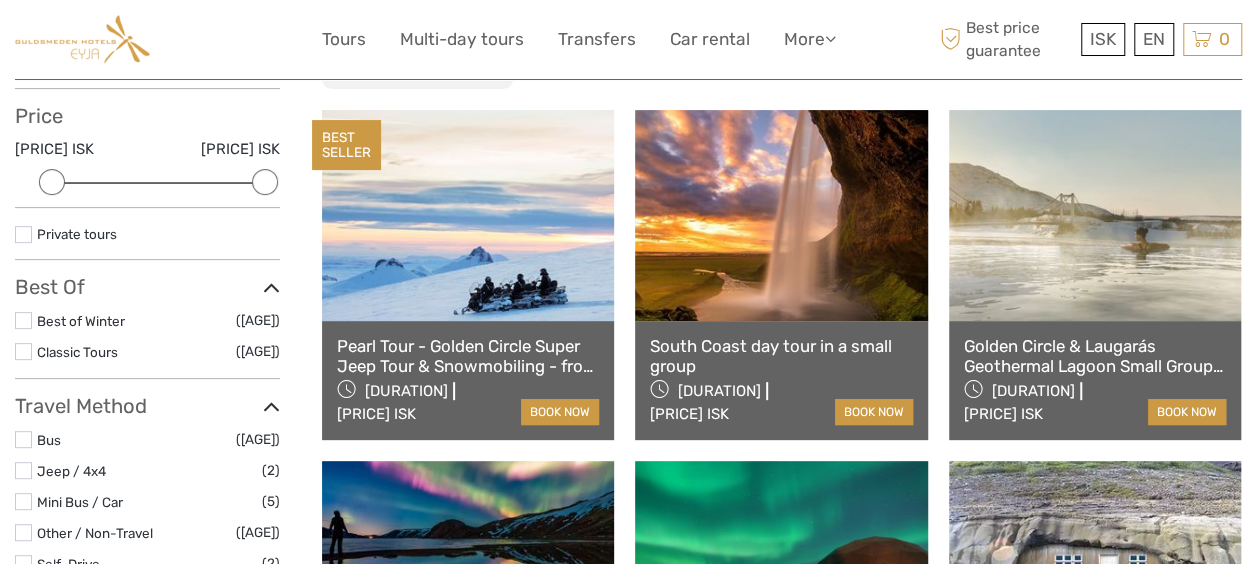 click on "Golden Circle & Laugarás Geothermal Lagoon Small Group Tour" at bounding box center [1095, 356] 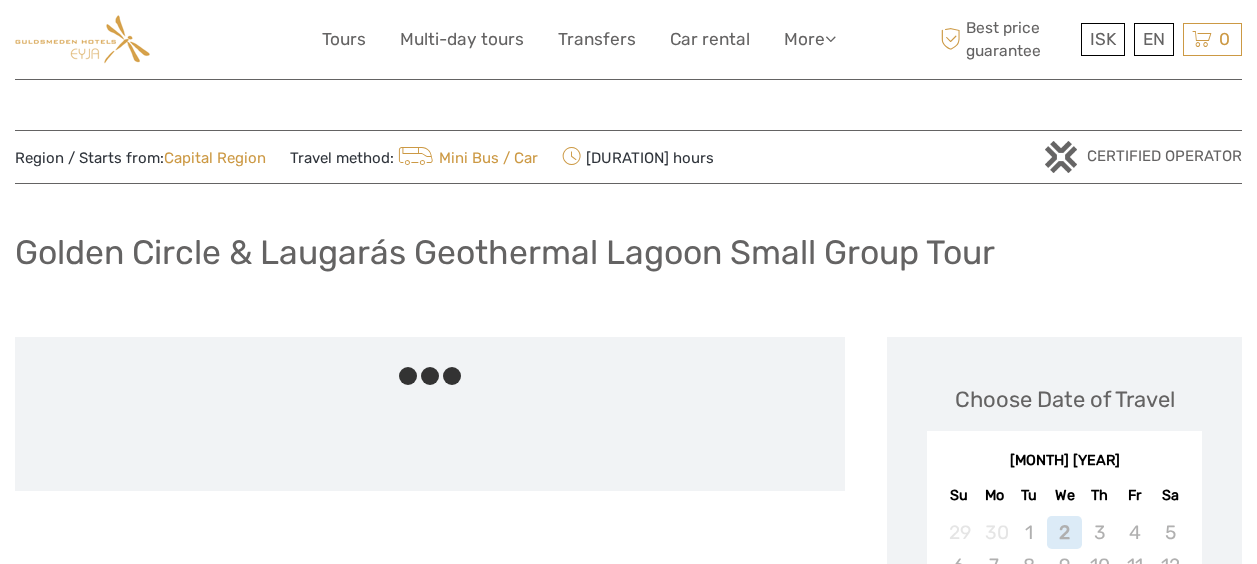 scroll, scrollTop: 0, scrollLeft: 0, axis: both 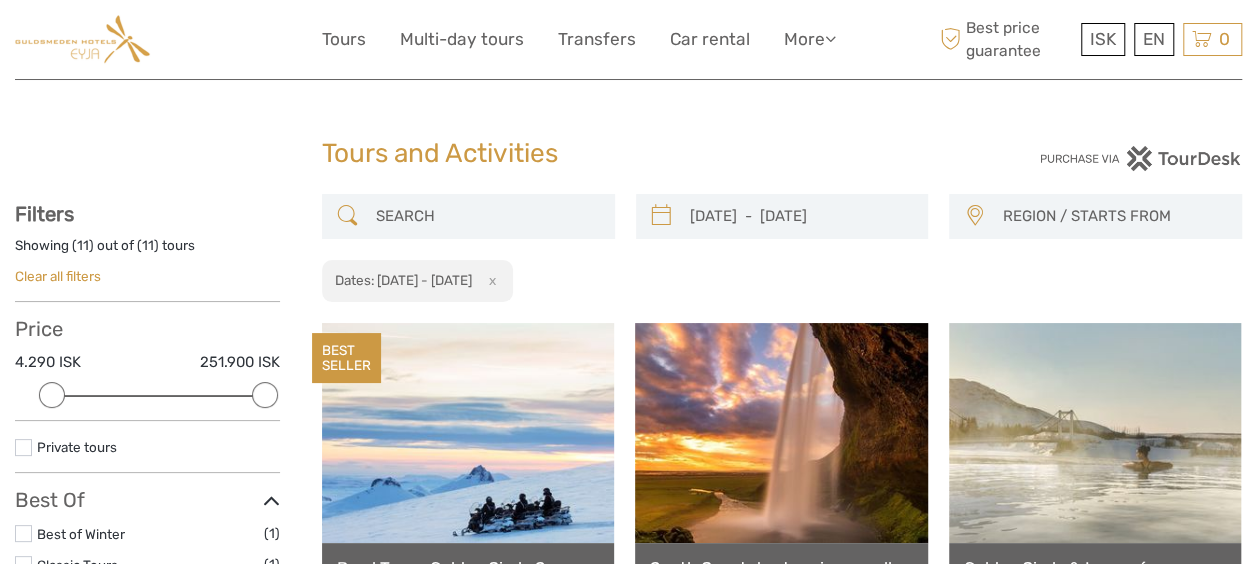 click on "REGION / STARTS FROM" at bounding box center [1112, 216] 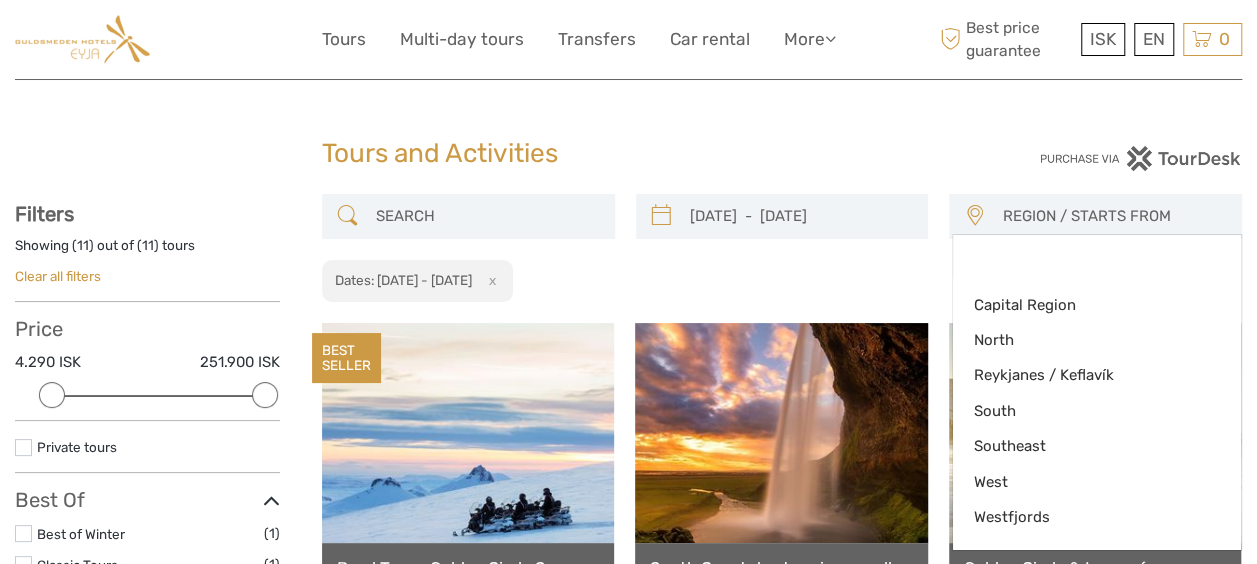 click on "Tours and Activities
Tours and Activities
13/08/2026  -  14/08/2026
REGION / STARTS FROM
Capital Region
North
Reykjanes / Keflavík
South
Southeast
West
Westfjords
Capital Region
North
Reykjanes / Keflavík
South
Southeast
West
Westfjords
Show filters
Hide filters
Filters
Showing ( 11 ) out of ( 11 ) tours
Clear all filters
Price
4.290 ISK   251.900 ISK
Clear
Private tours
(1)" at bounding box center [628, 948] 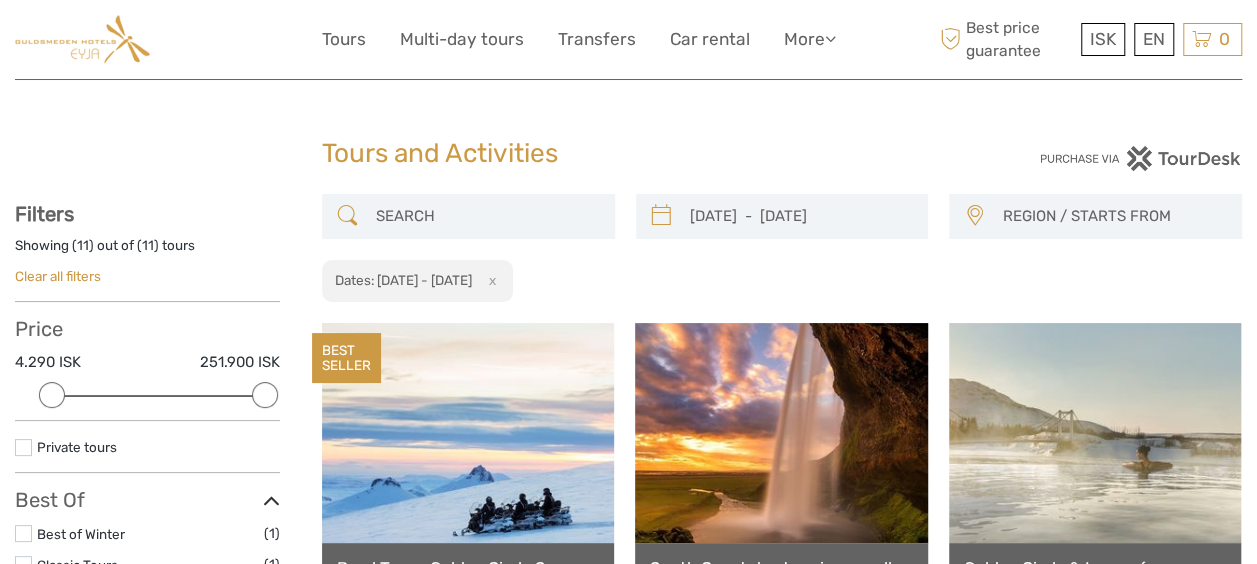 click on "REGION / STARTS FROM" at bounding box center [1112, 216] 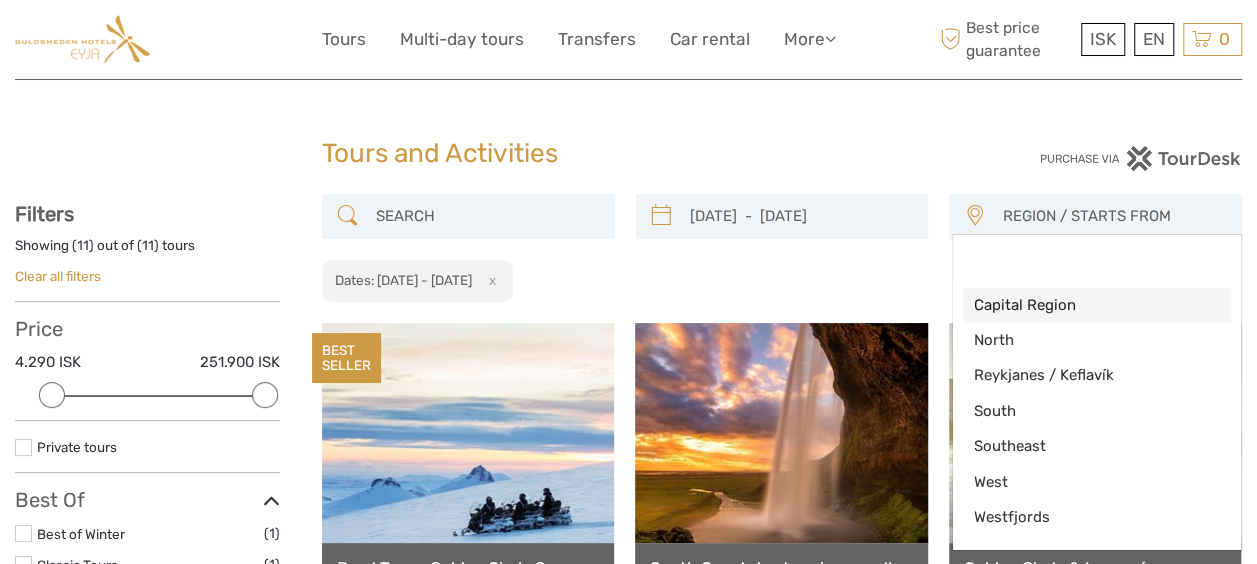 click on "Capital Region" at bounding box center (1080, 305) 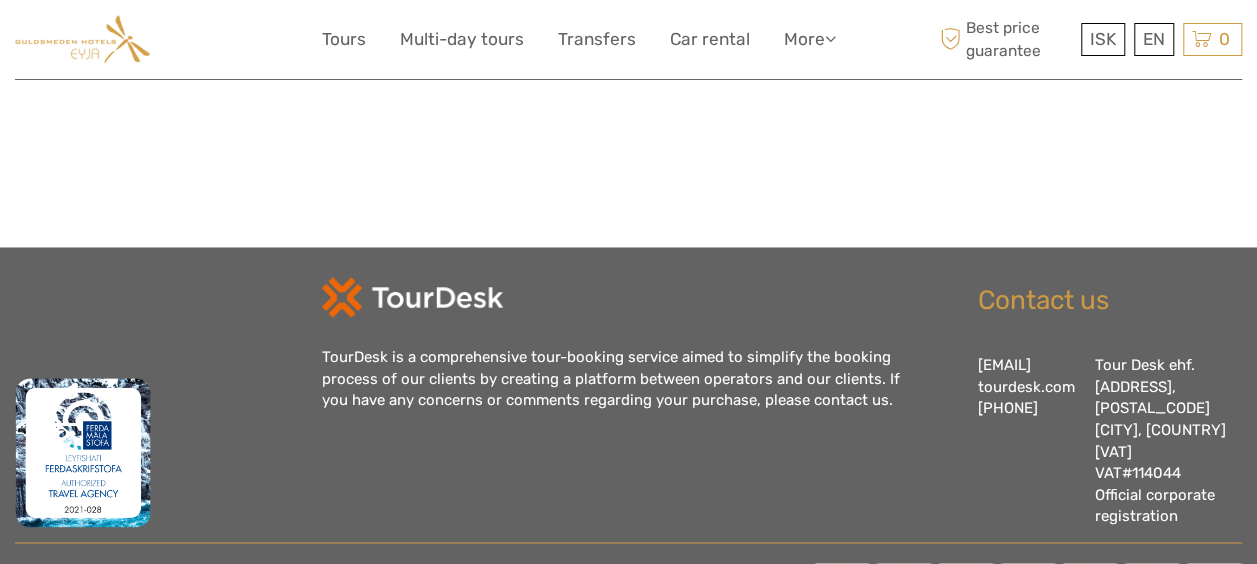 scroll, scrollTop: 1558, scrollLeft: 0, axis: vertical 